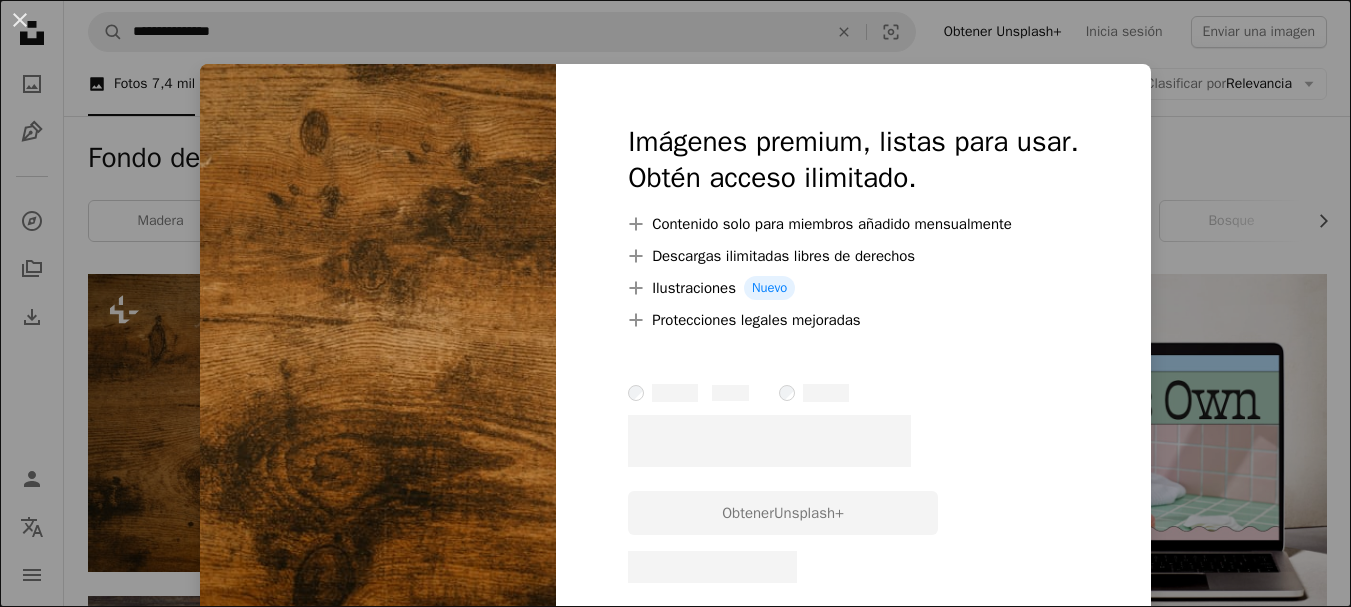 scroll, scrollTop: 200, scrollLeft: 0, axis: vertical 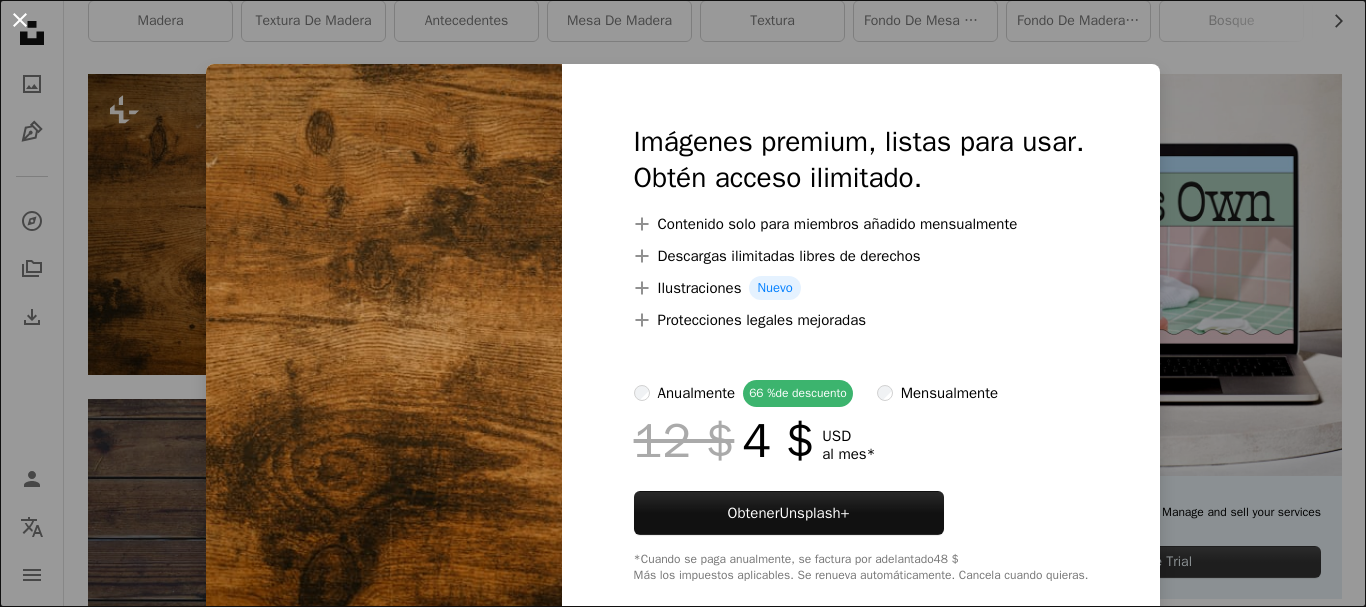 click on "An X shape" at bounding box center [20, 20] 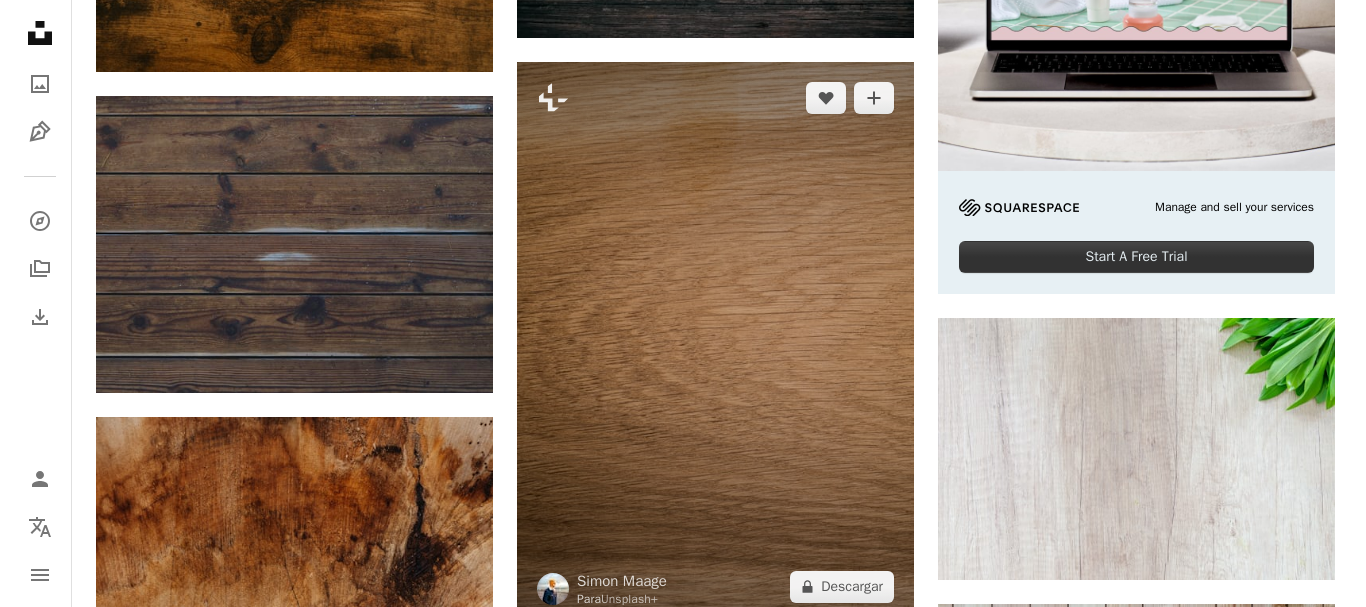 scroll, scrollTop: 200, scrollLeft: 0, axis: vertical 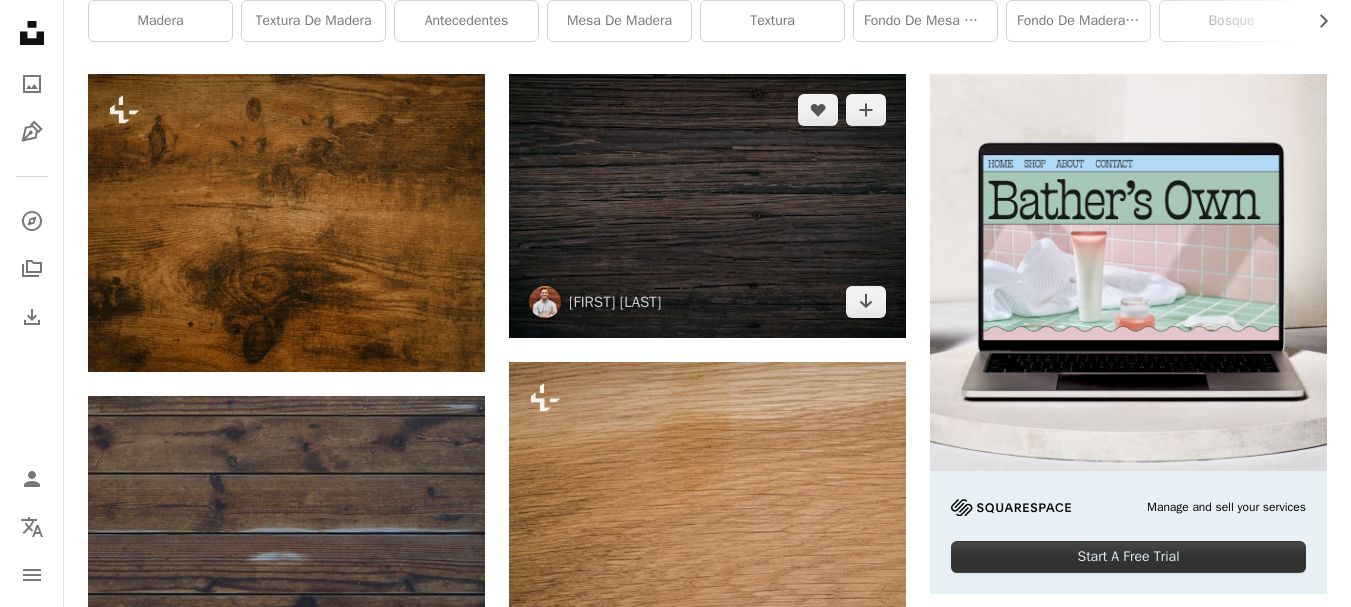 click at bounding box center [707, 206] 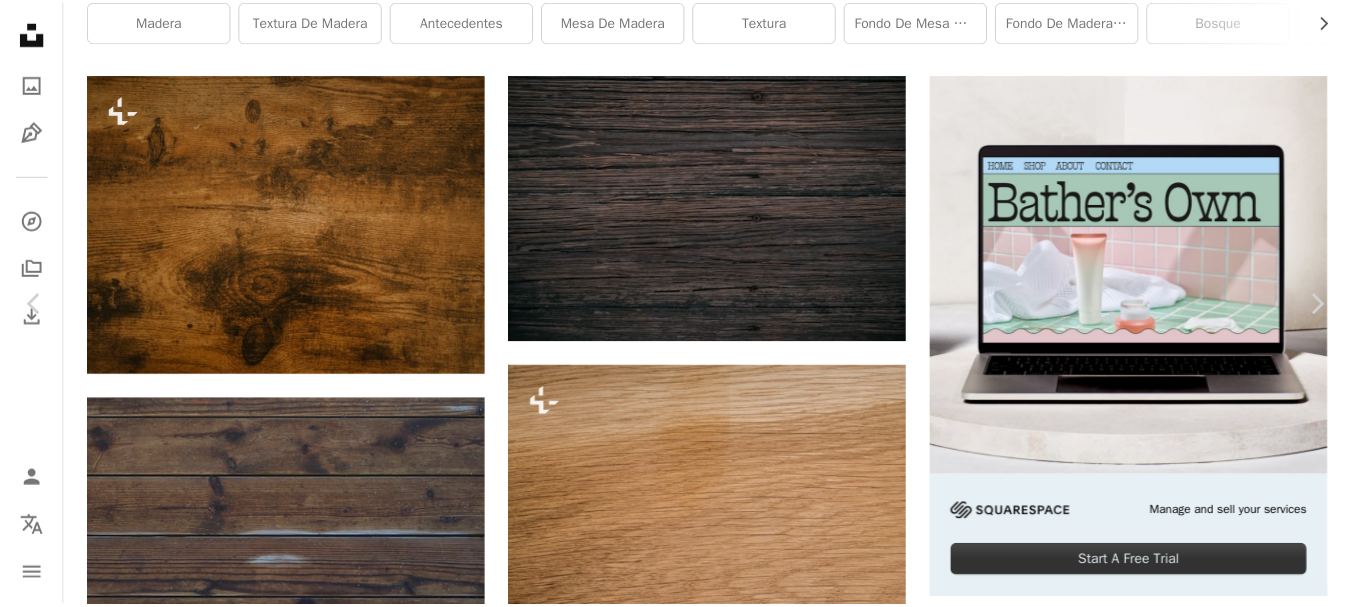 scroll, scrollTop: 0, scrollLeft: 0, axis: both 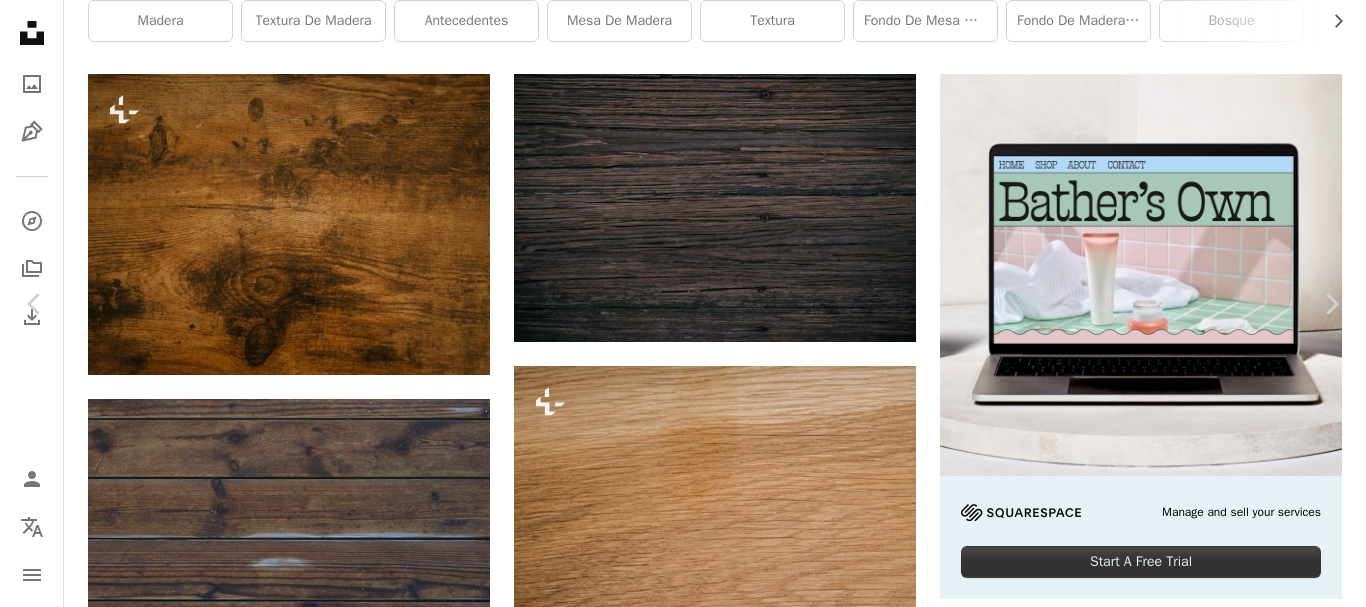 click on "Descargar gratis" at bounding box center (1160, 4742) 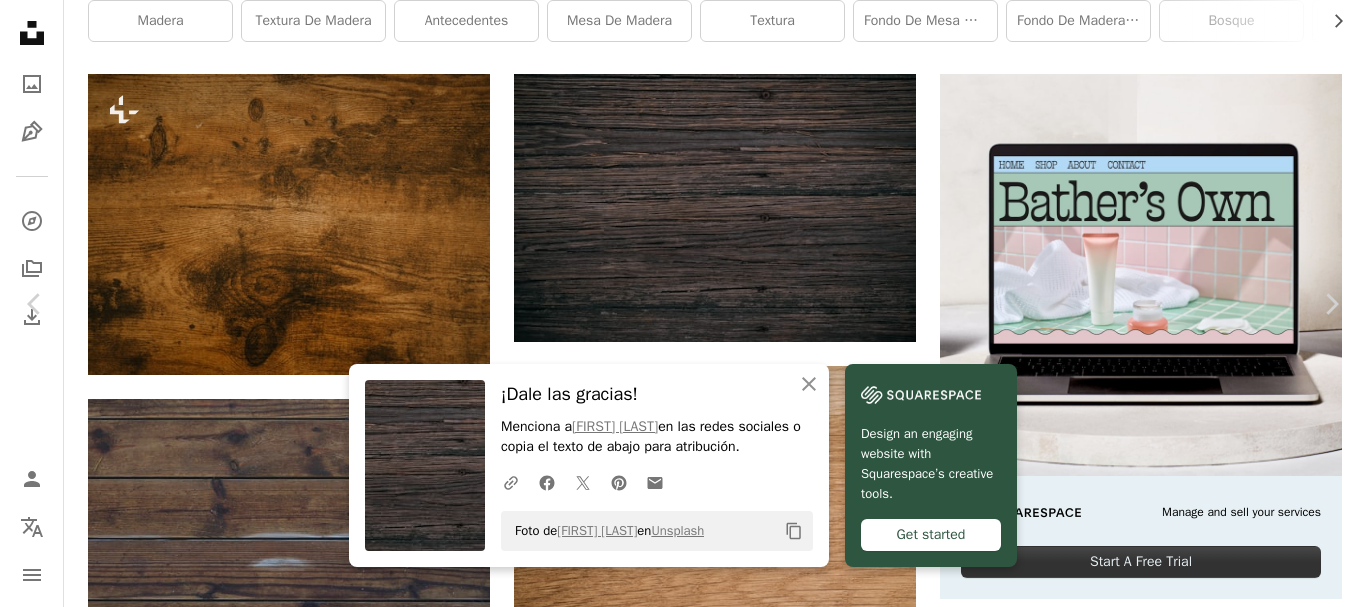 click on "Zoom in" at bounding box center [675, 5073] 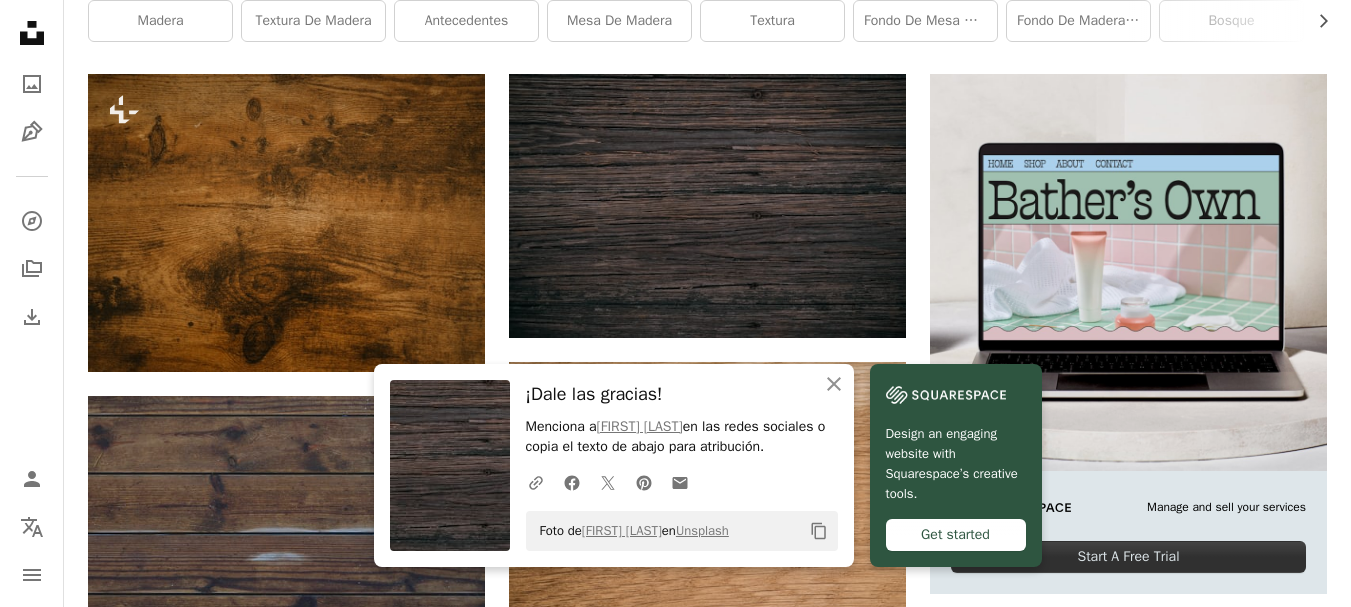 scroll, scrollTop: 400, scrollLeft: 0, axis: vertical 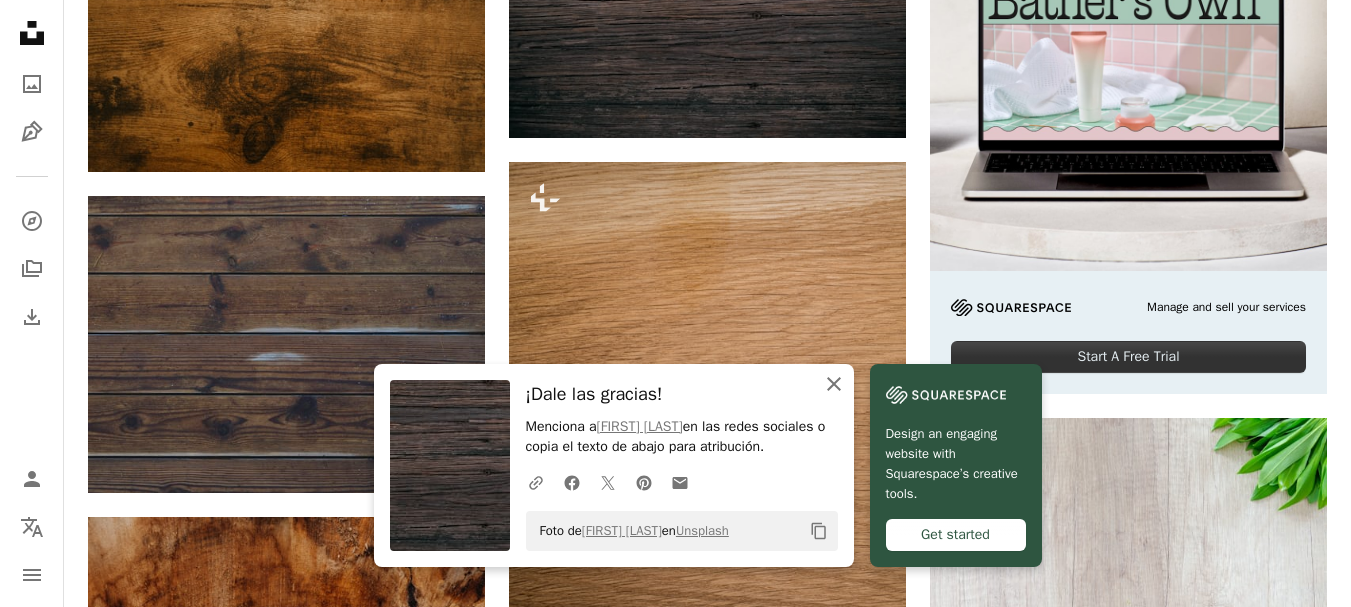 click on "An X shape" 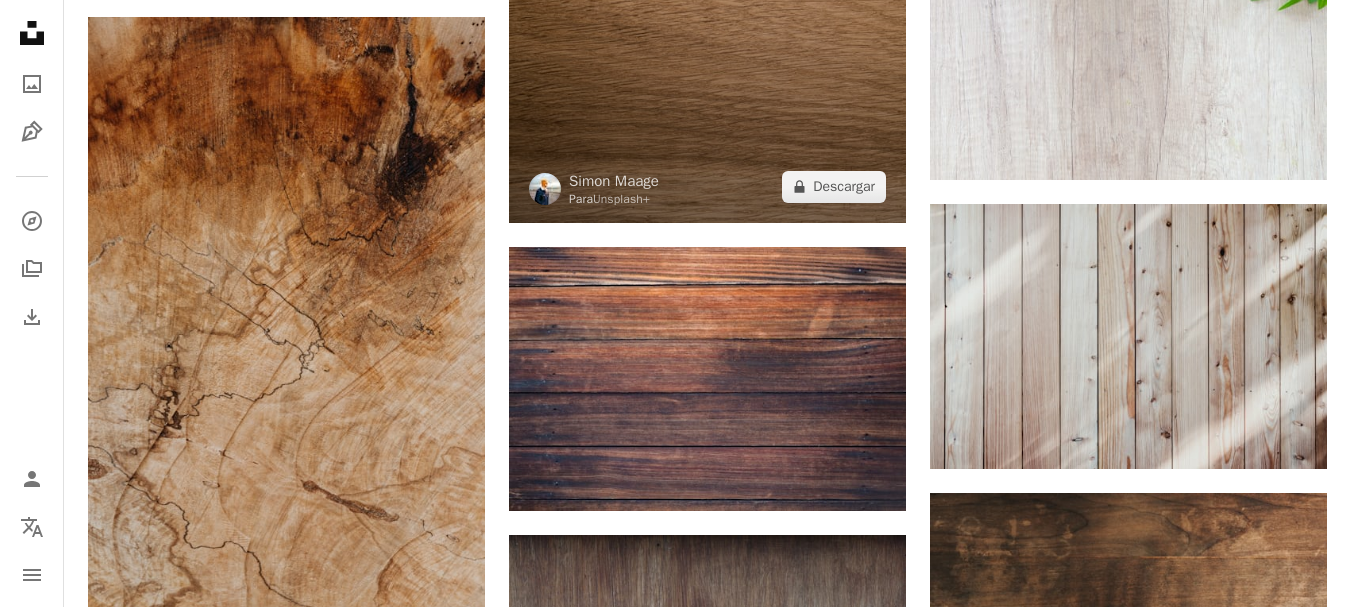 scroll, scrollTop: 1000, scrollLeft: 0, axis: vertical 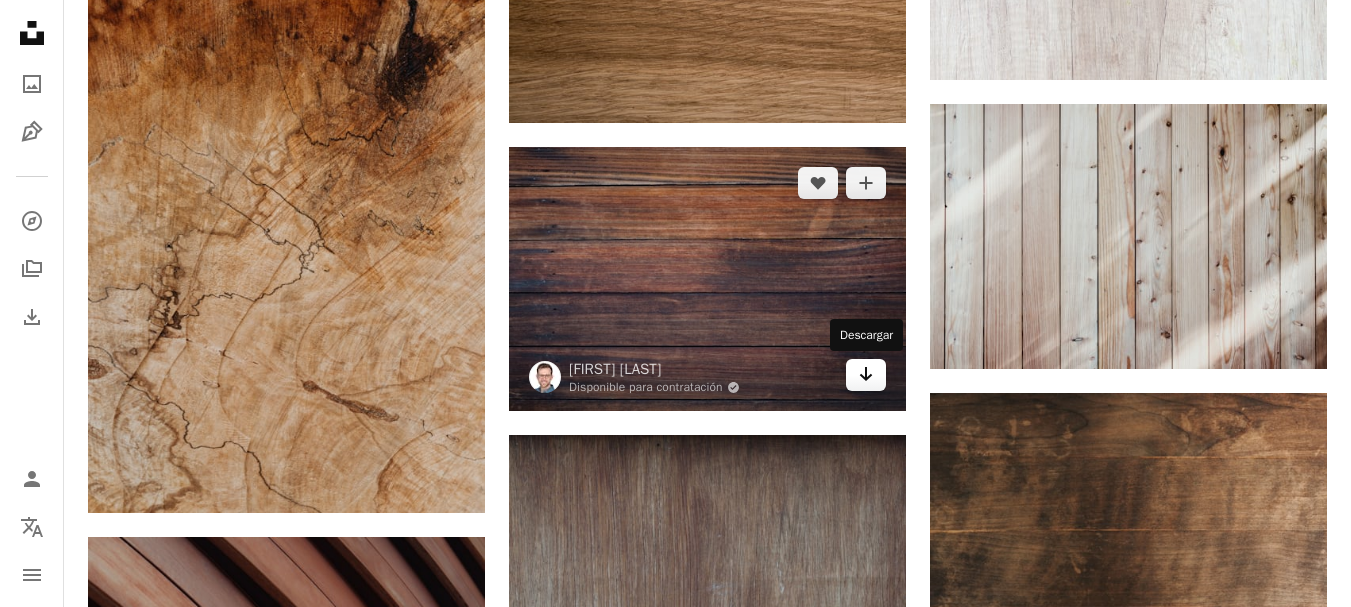 click on "Arrow pointing down" 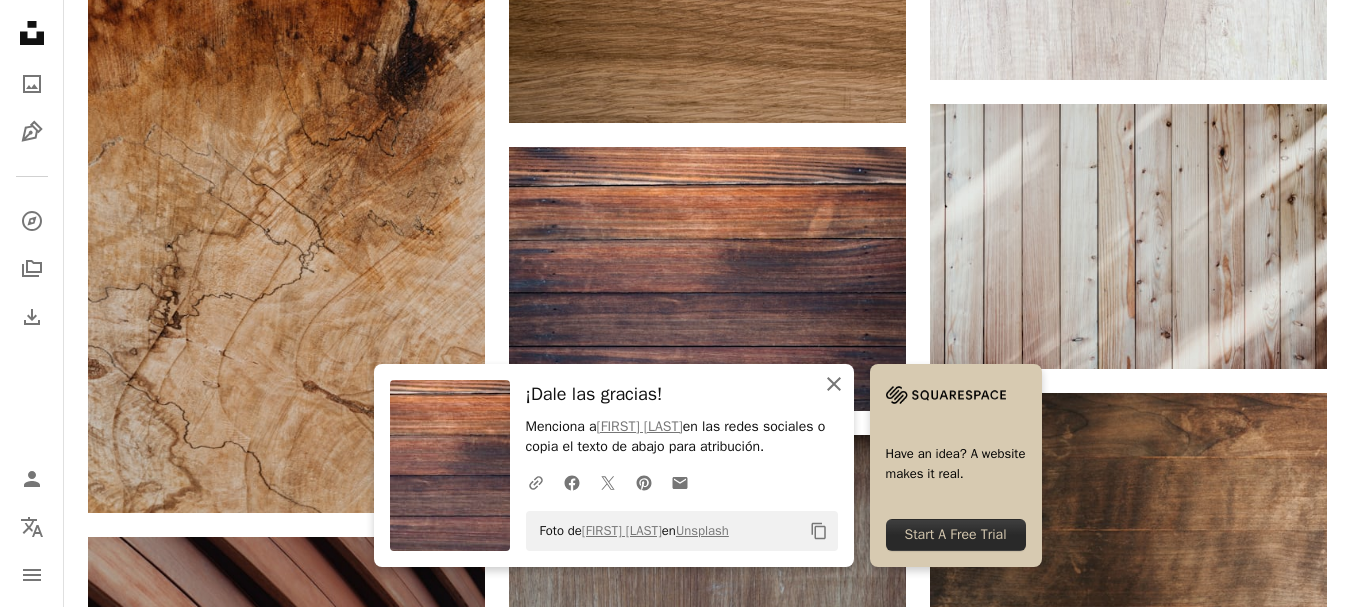 click 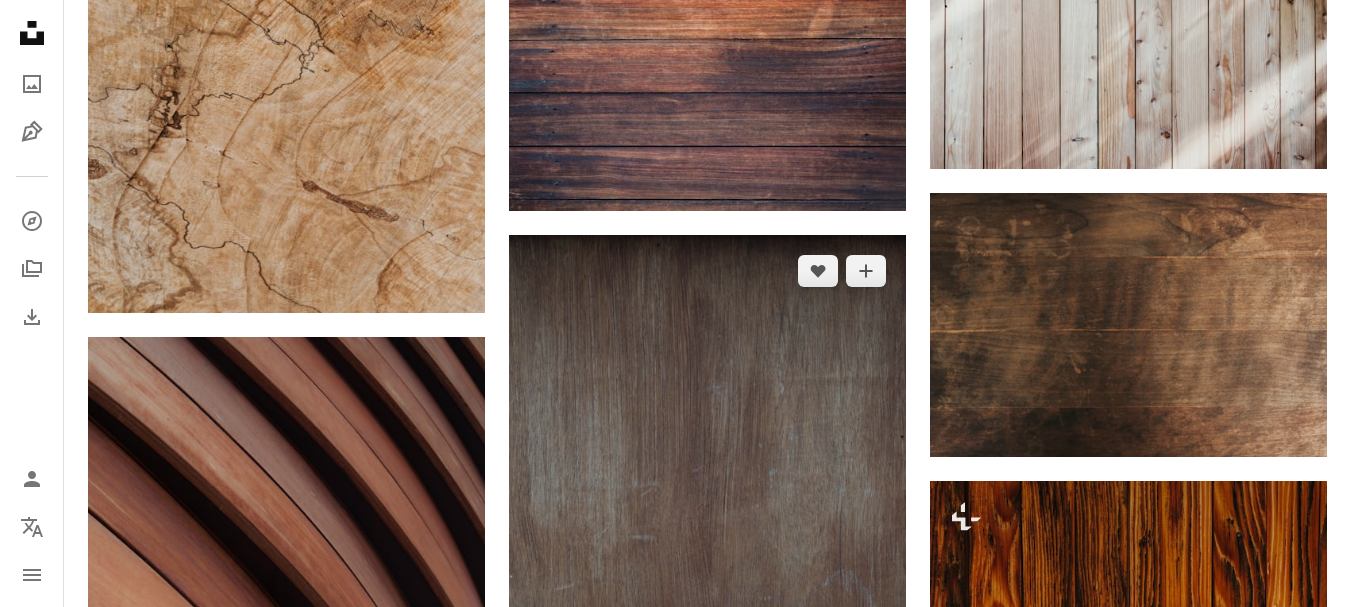 scroll, scrollTop: 1600, scrollLeft: 0, axis: vertical 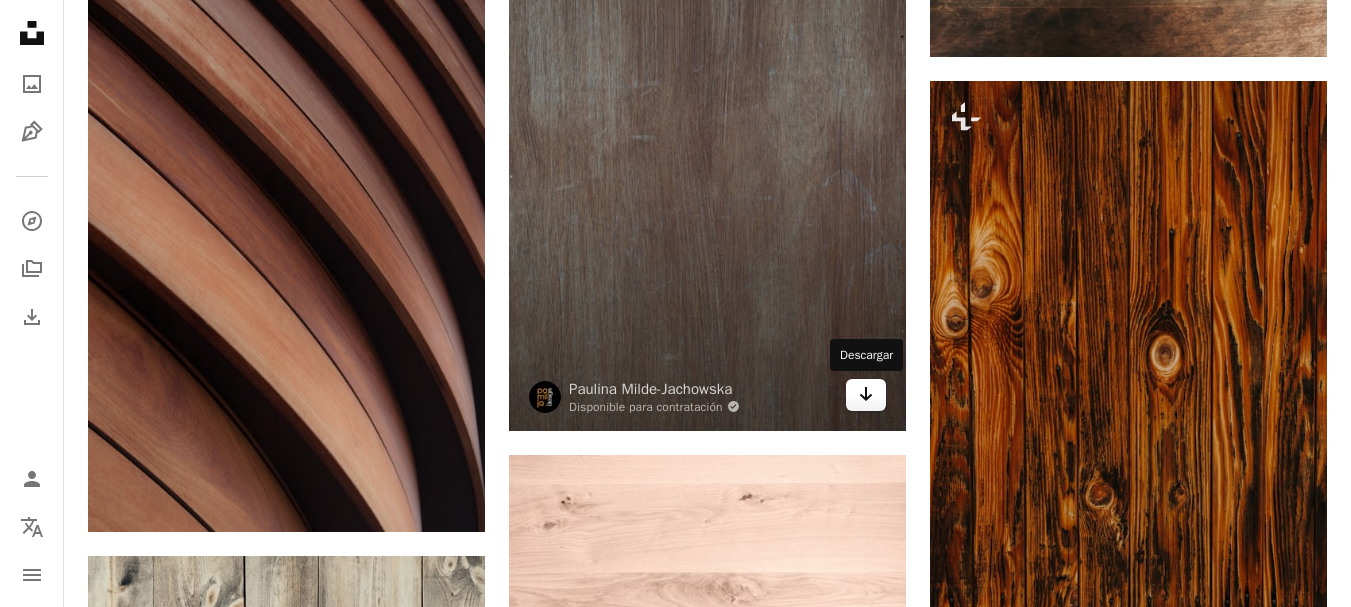 click on "Arrow pointing down" at bounding box center (866, 395) 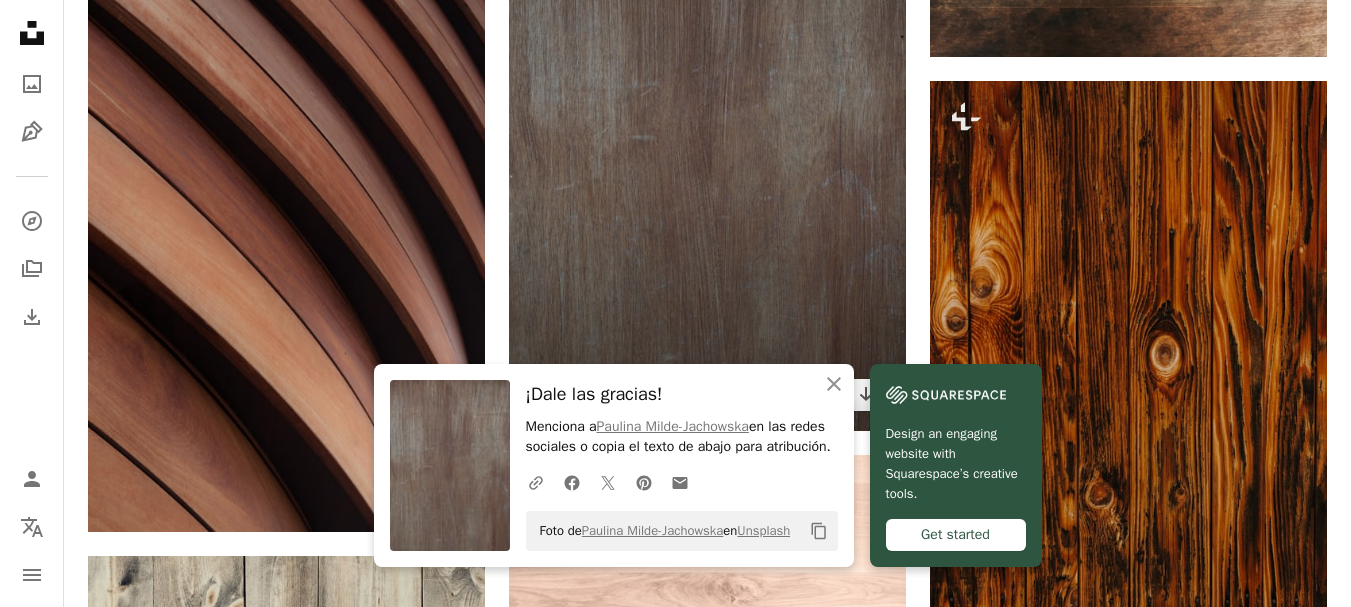 click at bounding box center (707, 133) 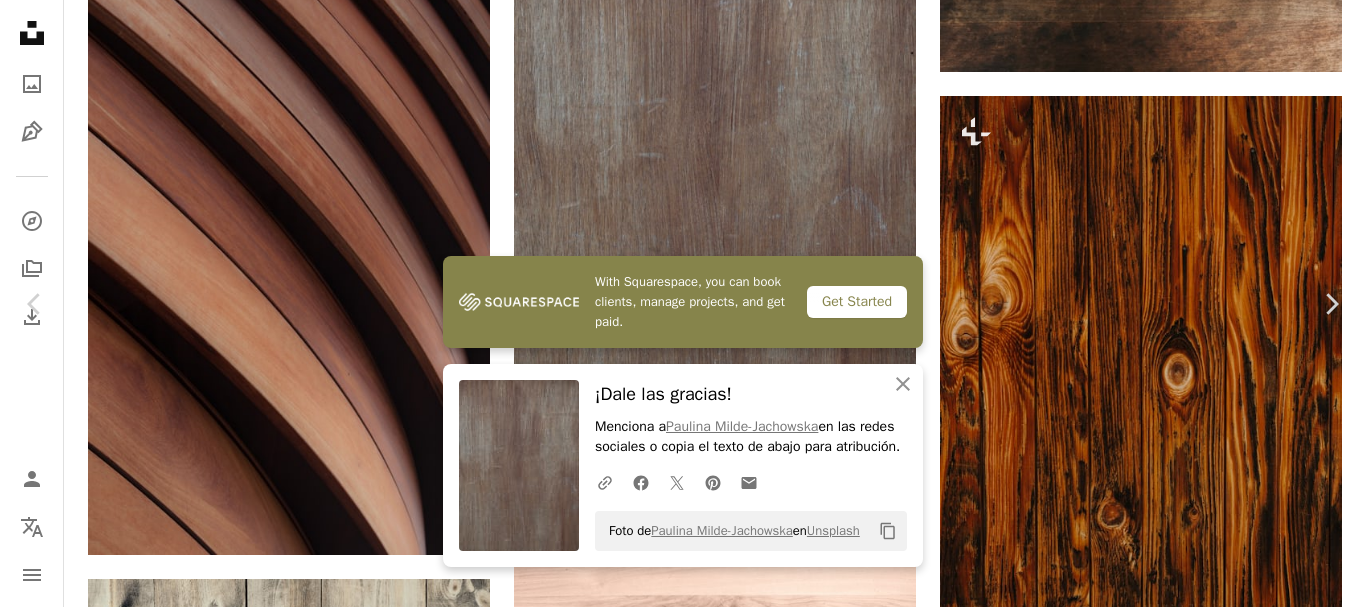click on "Descargar gratis" at bounding box center (1160, 3342) 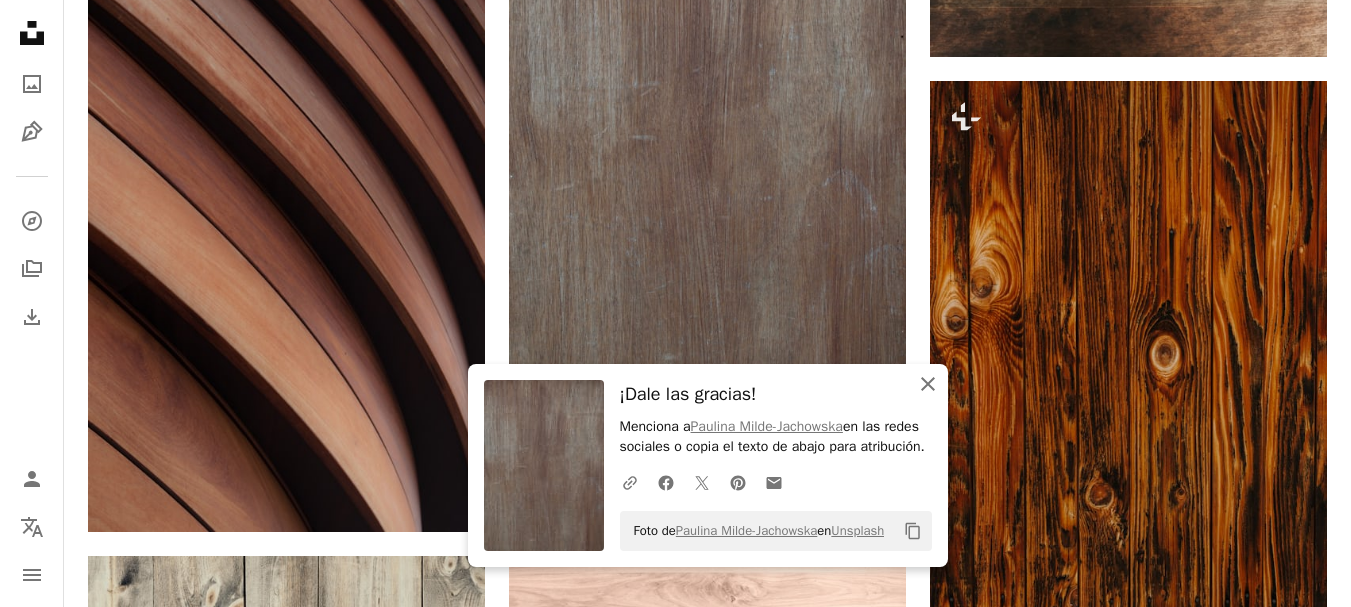 click on "An X shape" 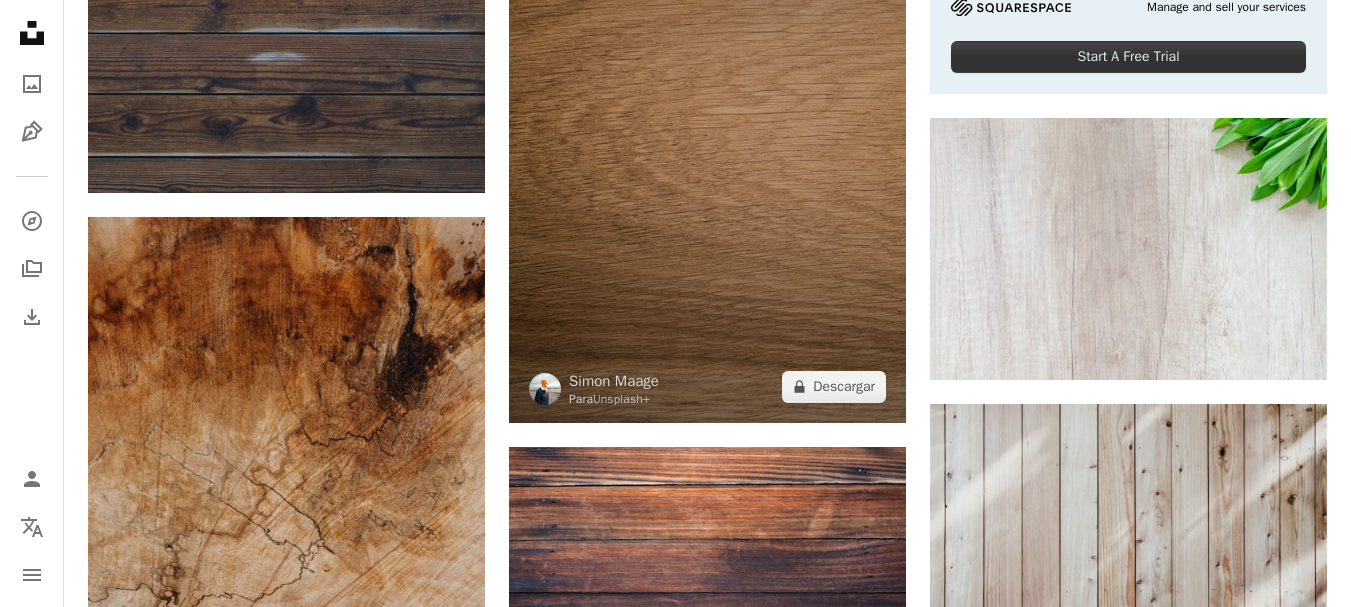 scroll, scrollTop: 0, scrollLeft: 0, axis: both 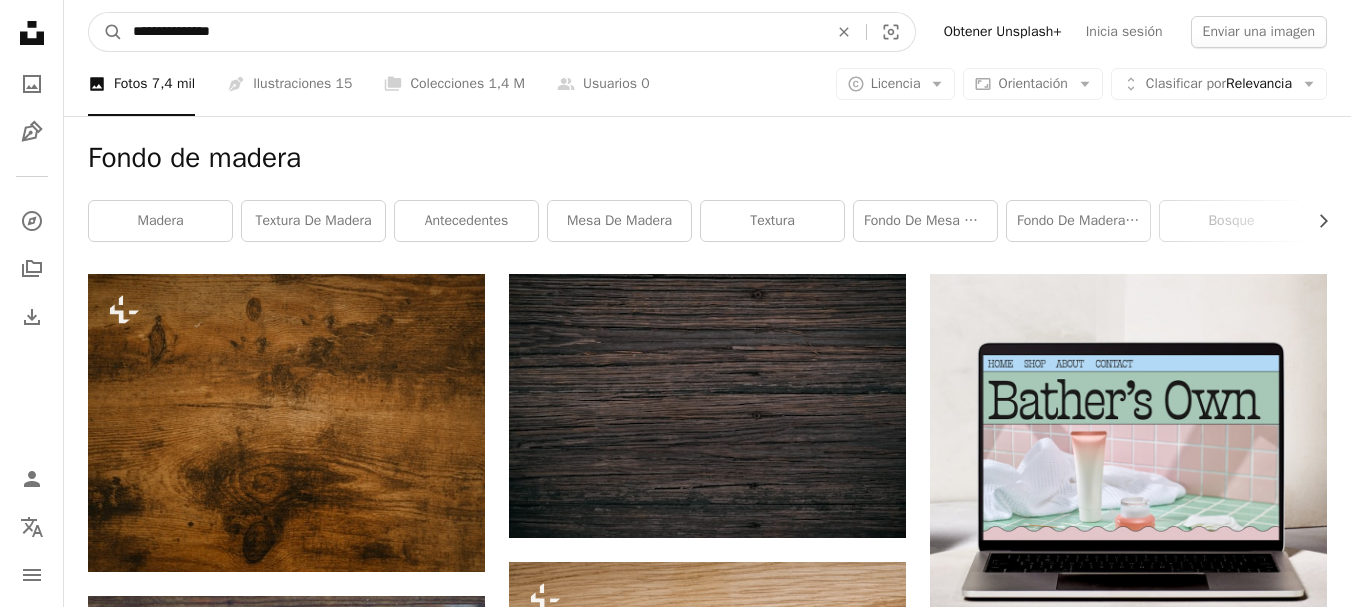 drag, startPoint x: 370, startPoint y: 32, endPoint x: 11, endPoint y: 39, distance: 359.06824 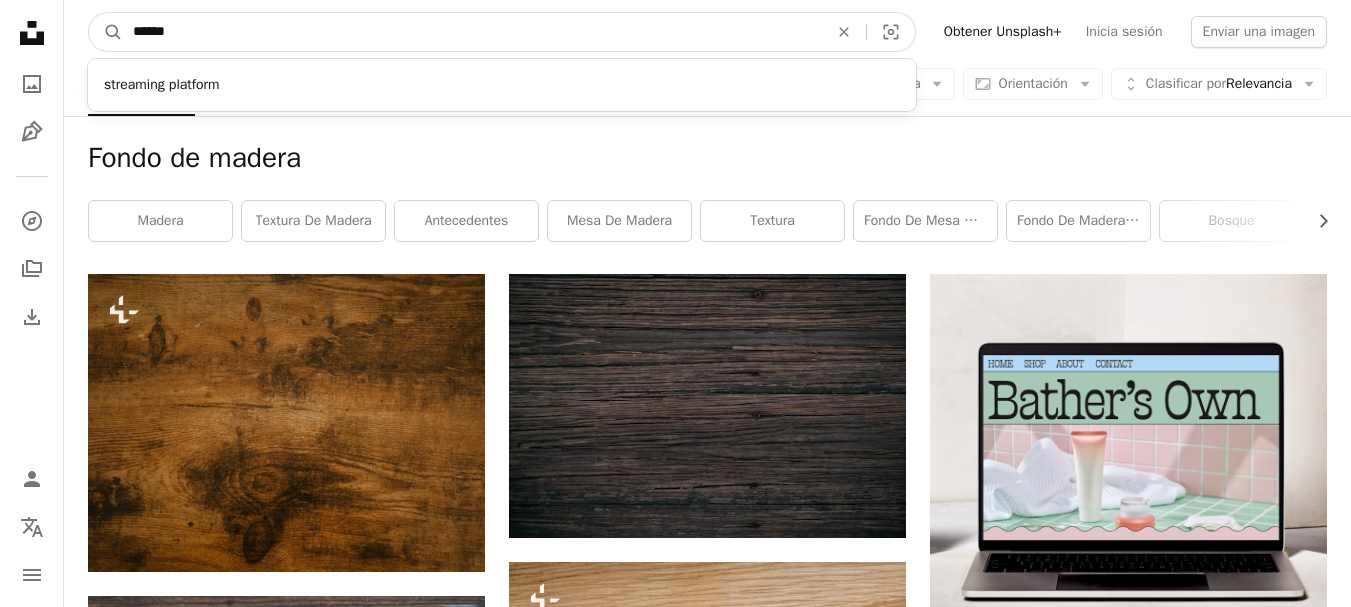 type on "*****" 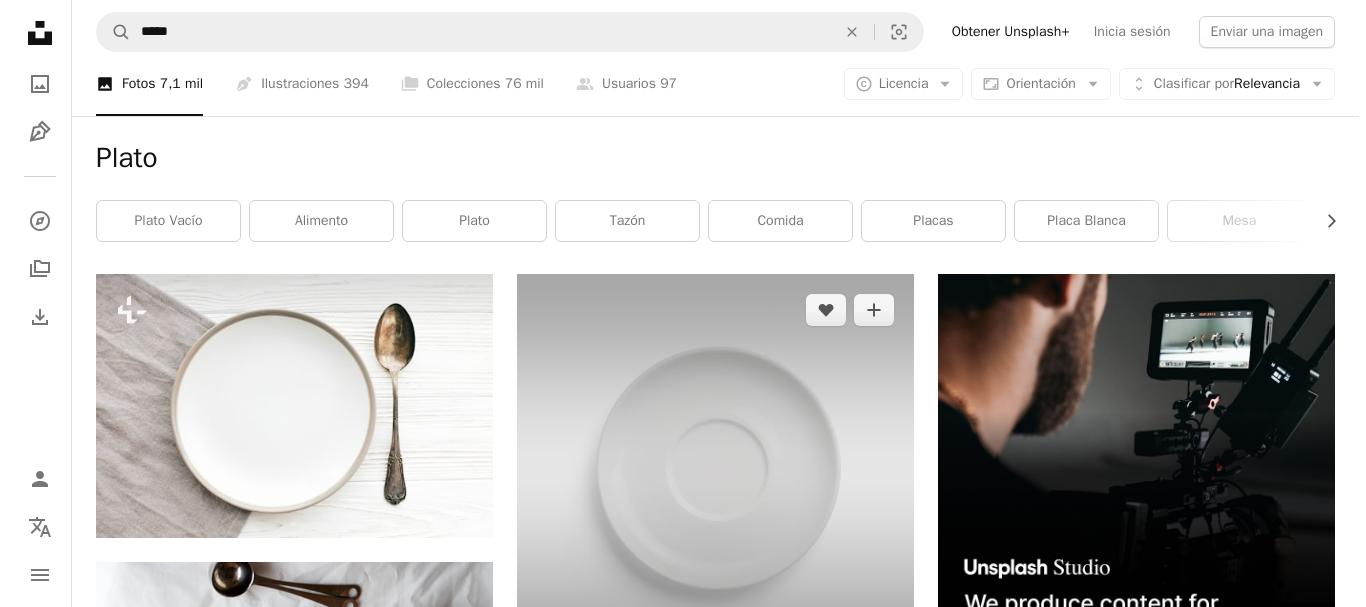 scroll, scrollTop: 500, scrollLeft: 0, axis: vertical 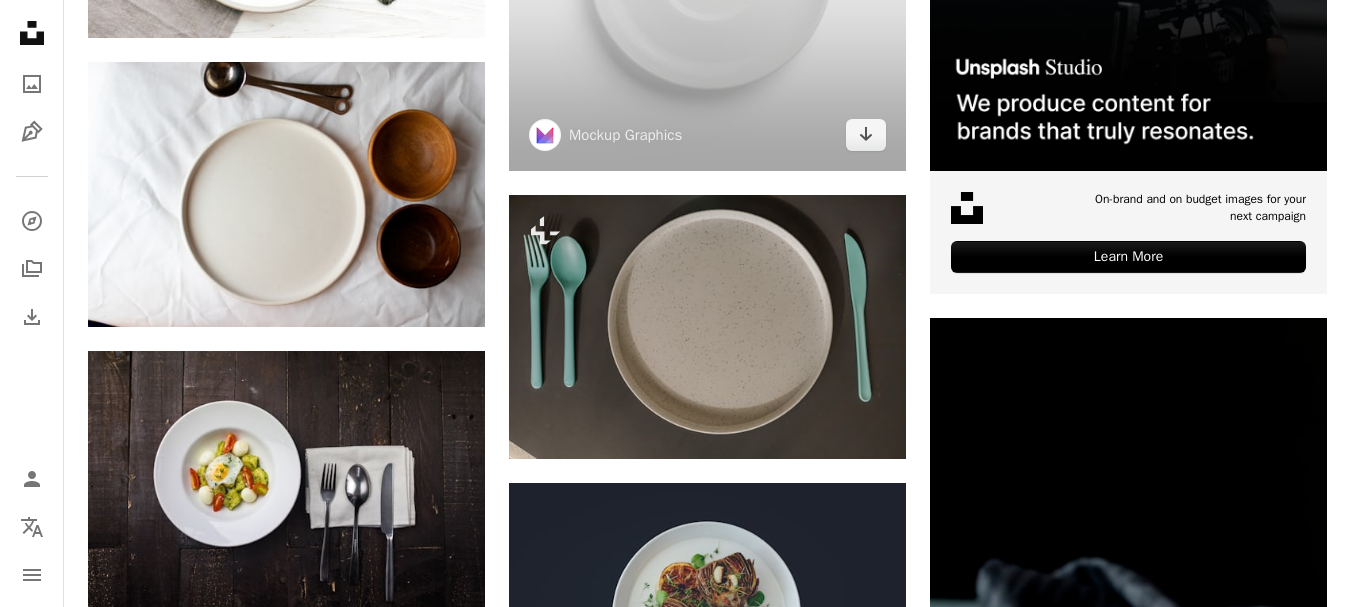 click at bounding box center [707, -28] 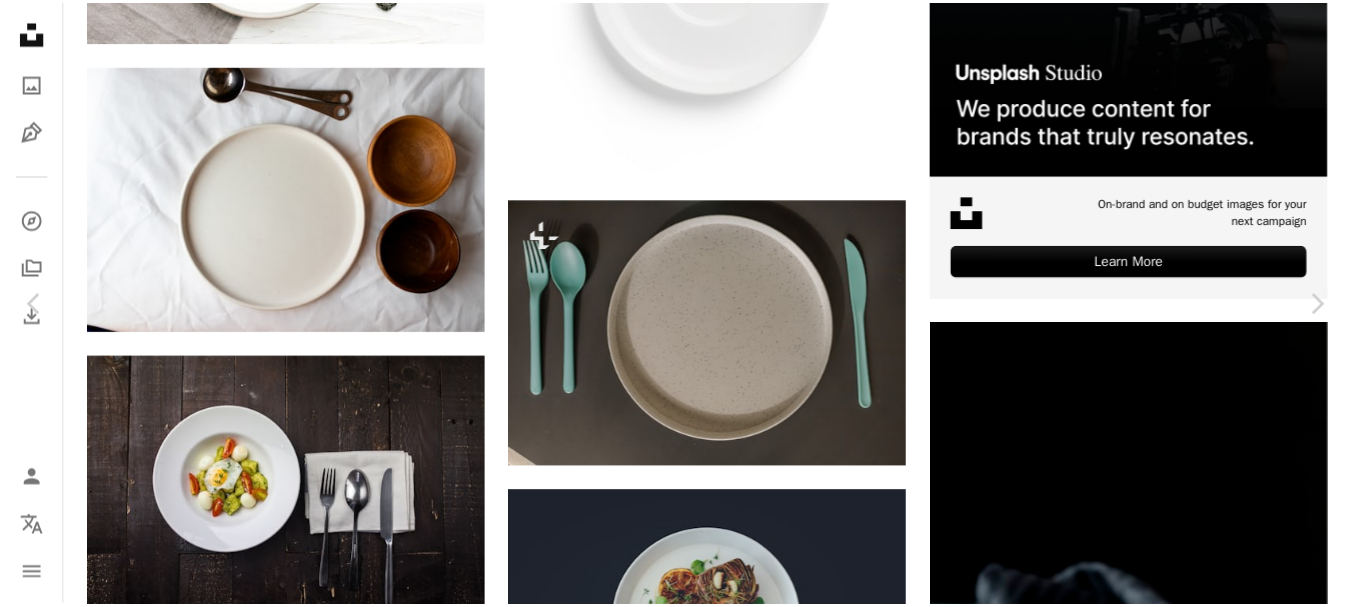 scroll, scrollTop: 400, scrollLeft: 0, axis: vertical 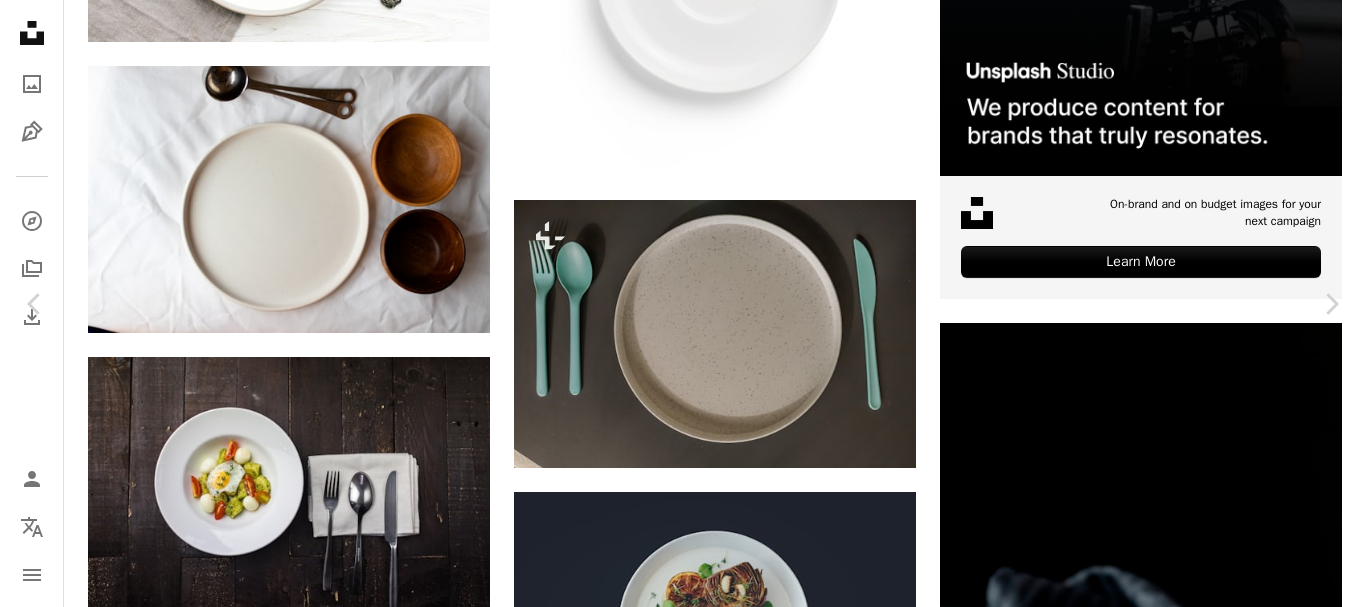click on "Descargar gratis" at bounding box center (1160, 4539) 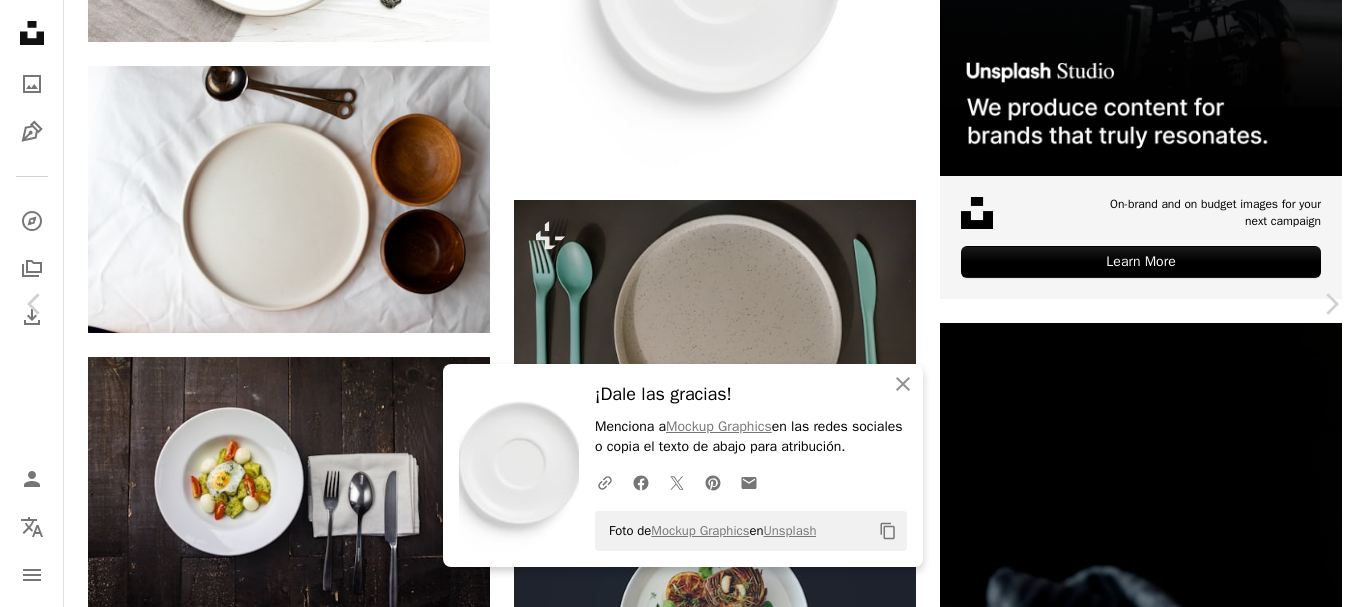 click on "An X shape" at bounding box center [20, 20] 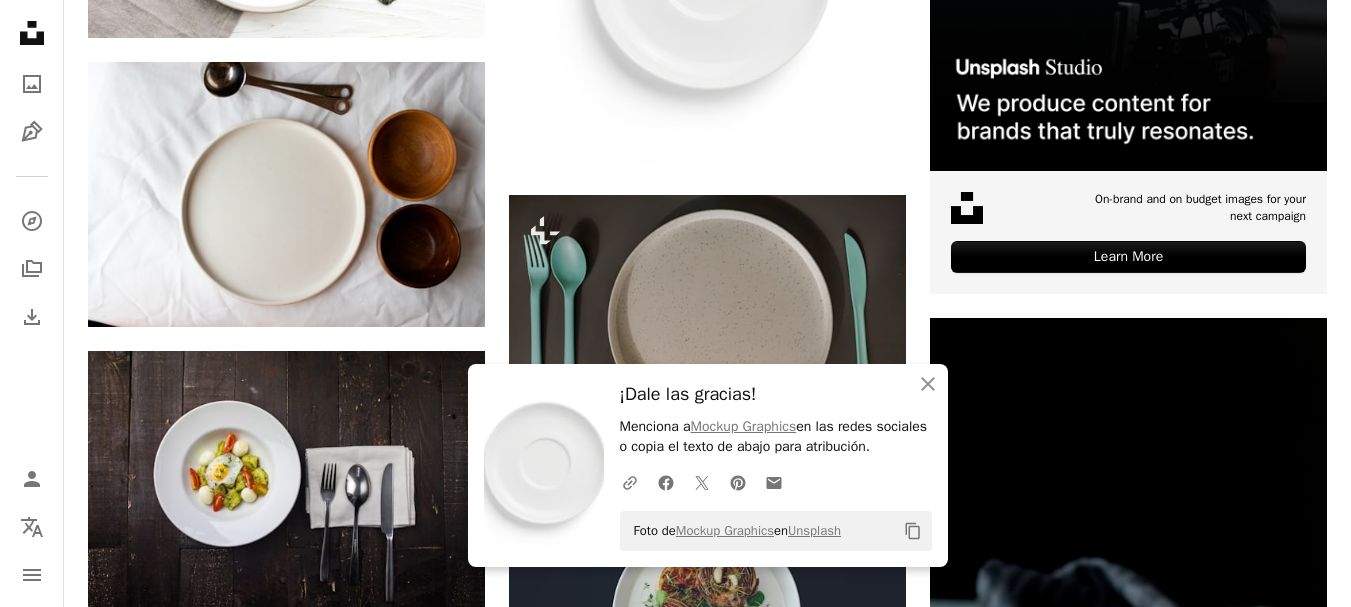 scroll, scrollTop: 0, scrollLeft: 0, axis: both 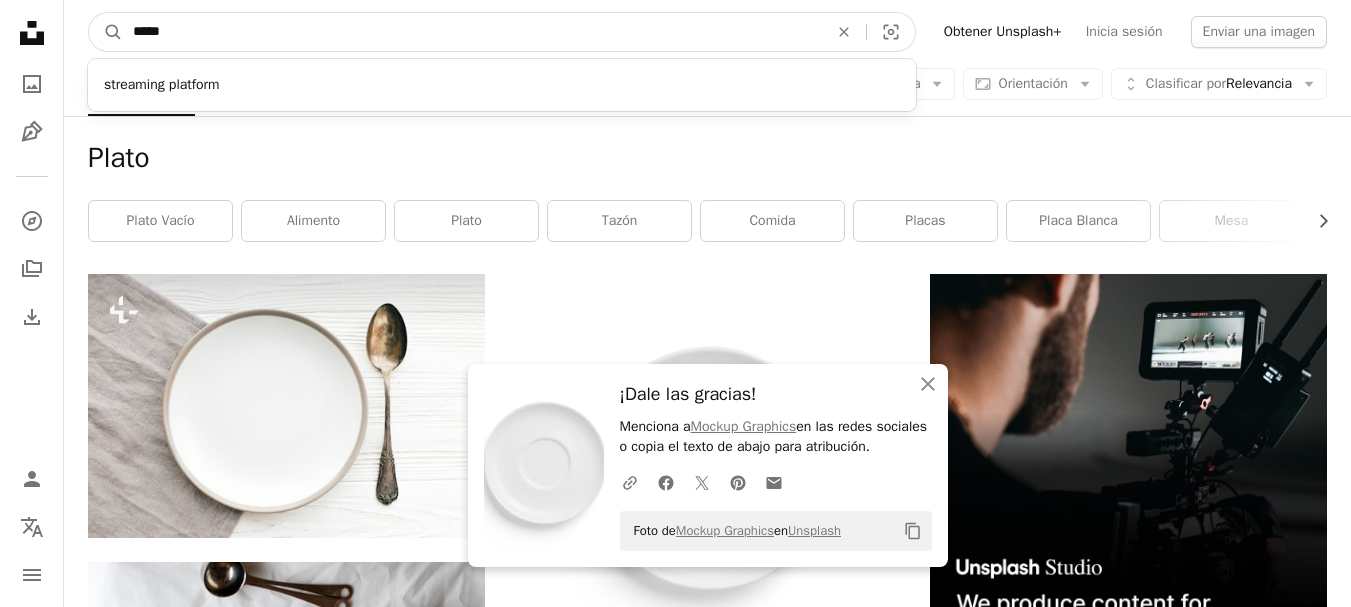 drag, startPoint x: 380, startPoint y: 35, endPoint x: 0, endPoint y: 69, distance: 381.518 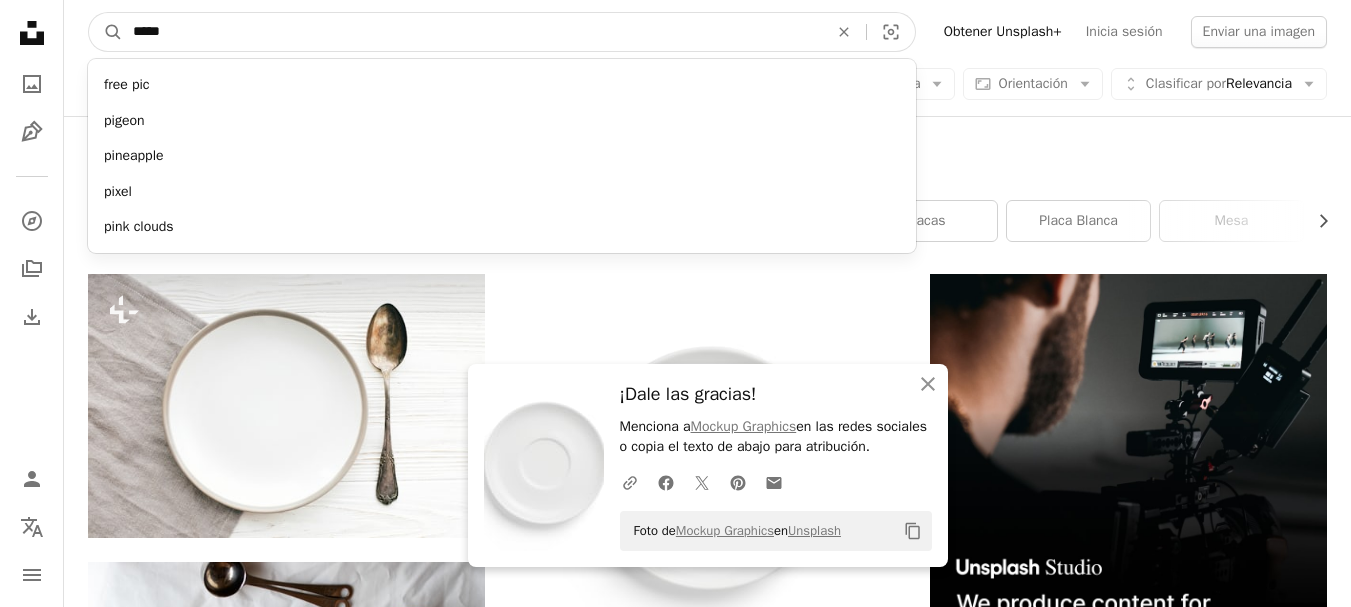 type on "*****" 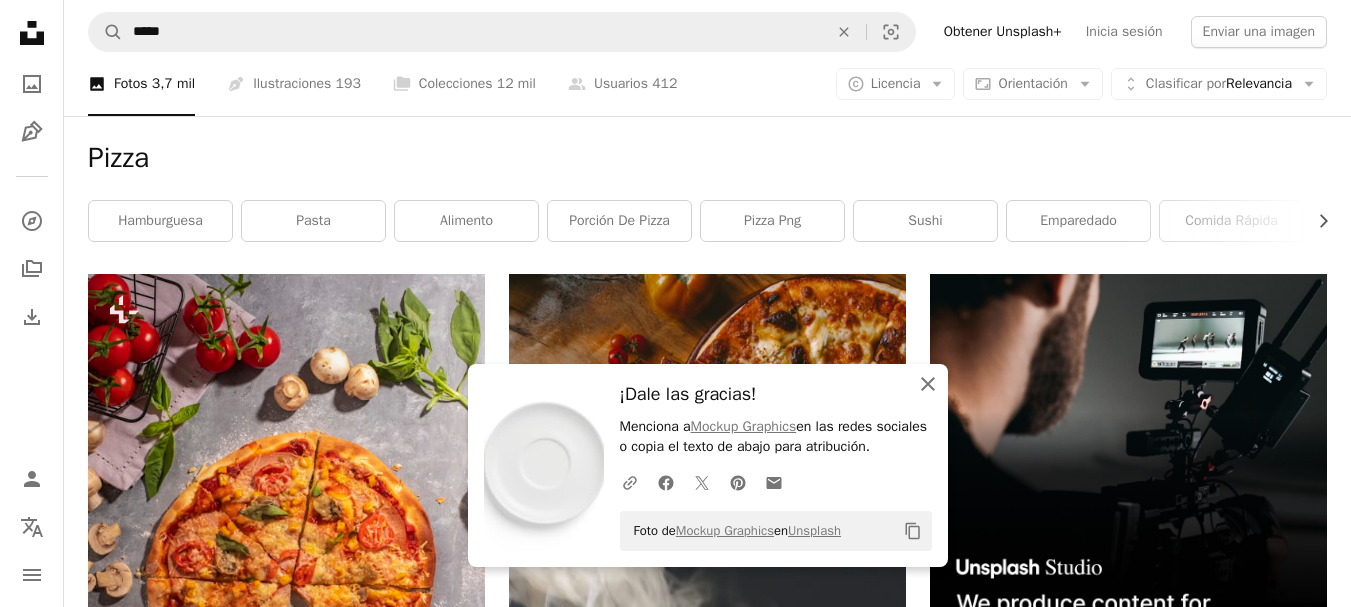 click on "An X shape" 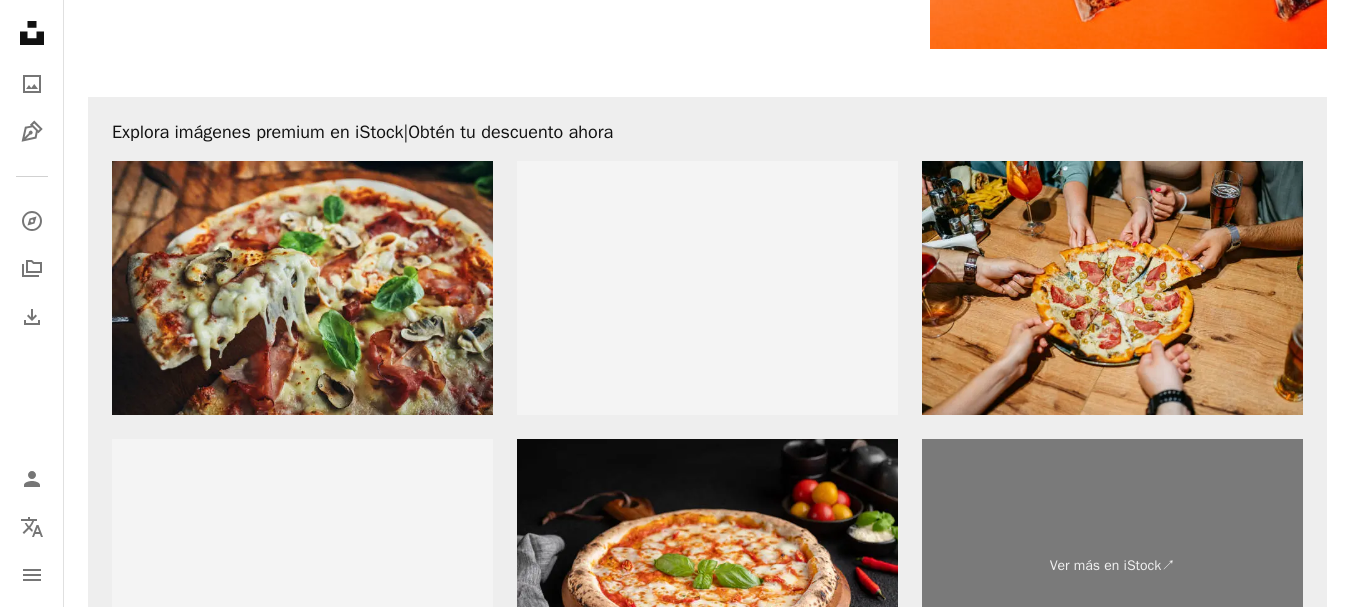 scroll, scrollTop: 4600, scrollLeft: 0, axis: vertical 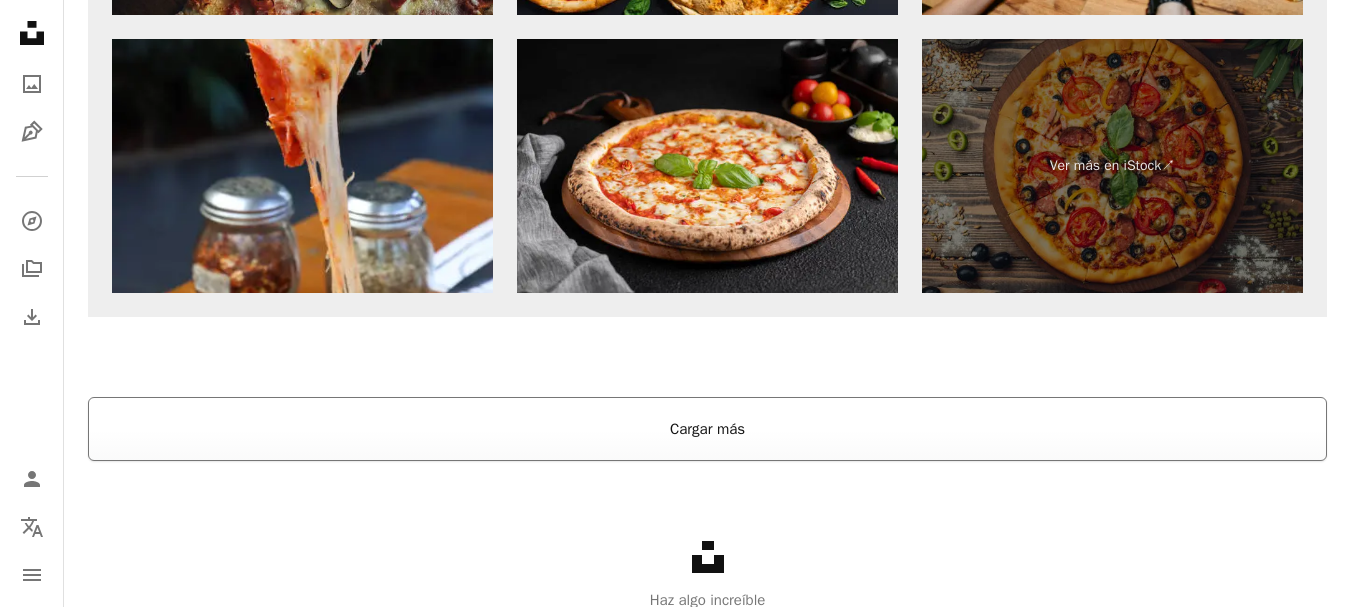 click on "Cargar más" at bounding box center (707, 429) 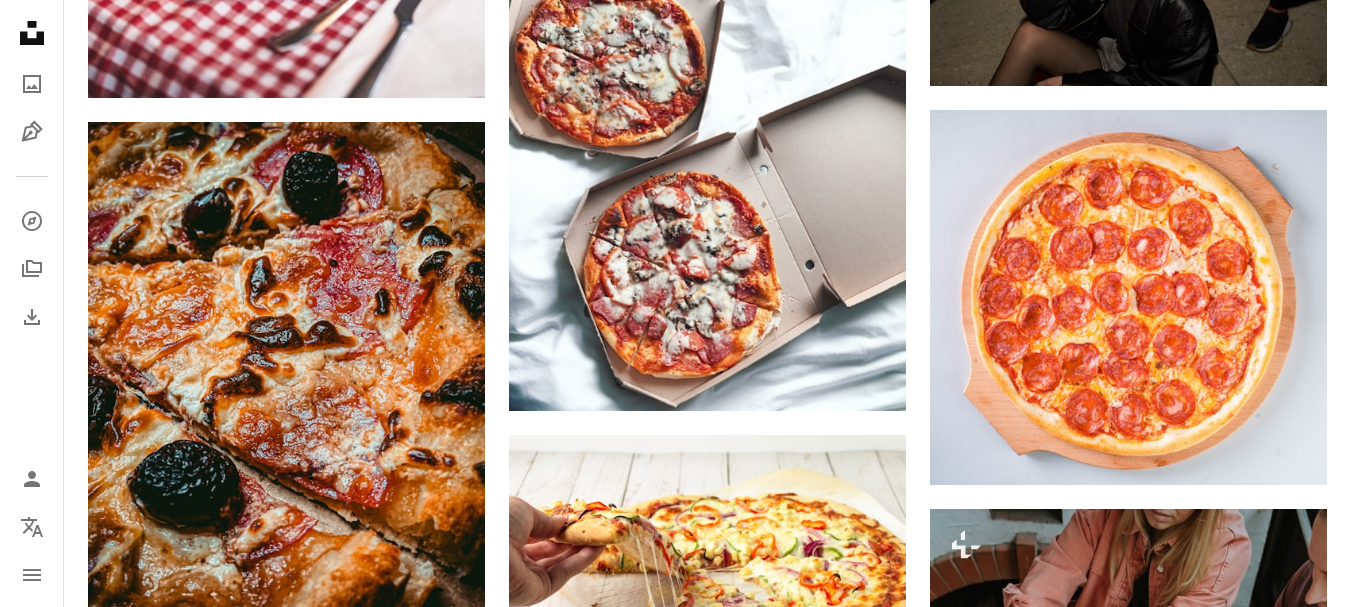 scroll, scrollTop: 21700, scrollLeft: 0, axis: vertical 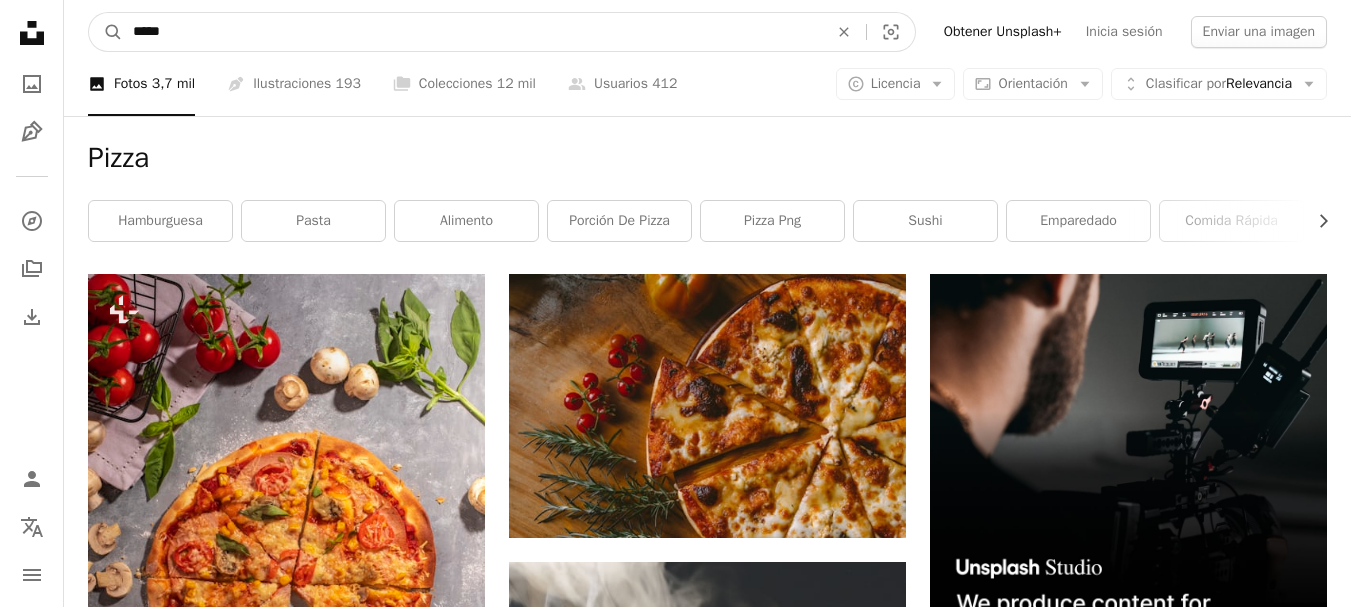 click on "*****" at bounding box center [472, 32] 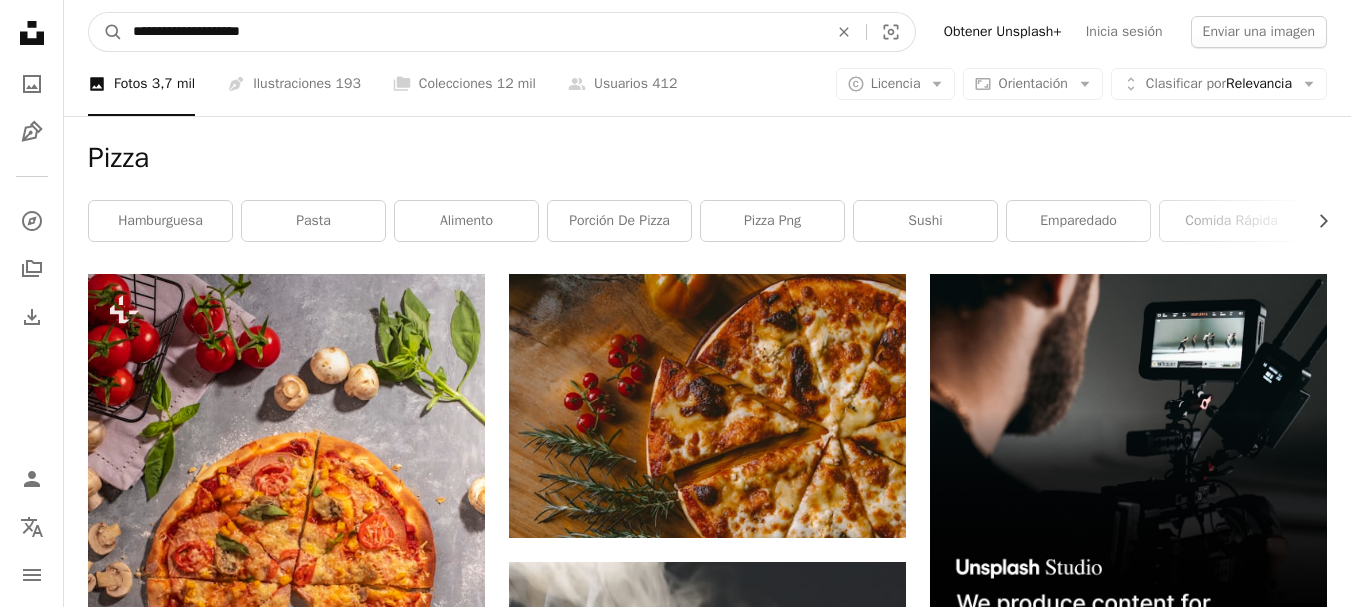 type on "**********" 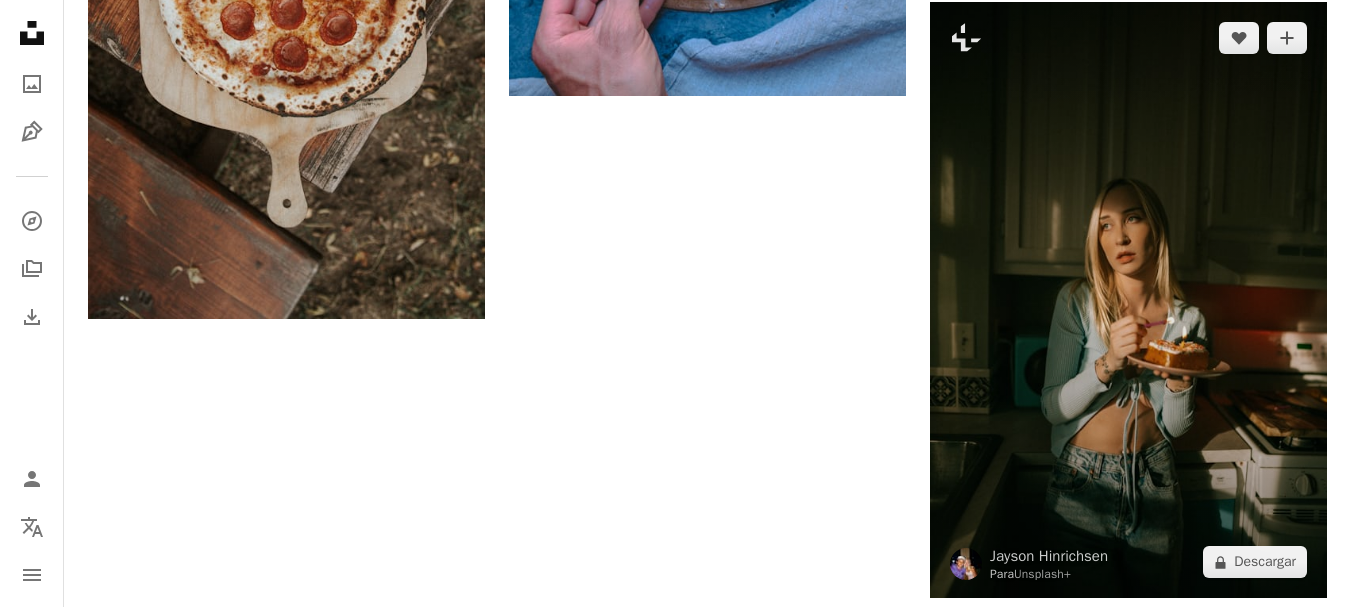 scroll, scrollTop: 2900, scrollLeft: 0, axis: vertical 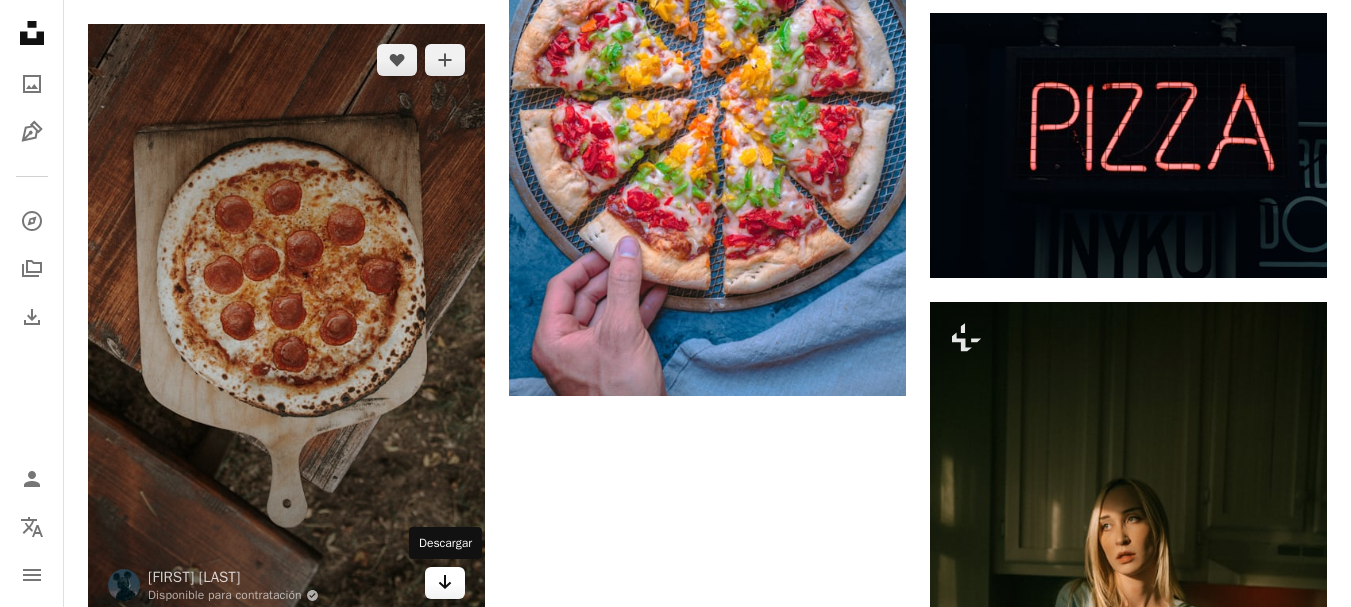 click on "Arrow pointing down" 